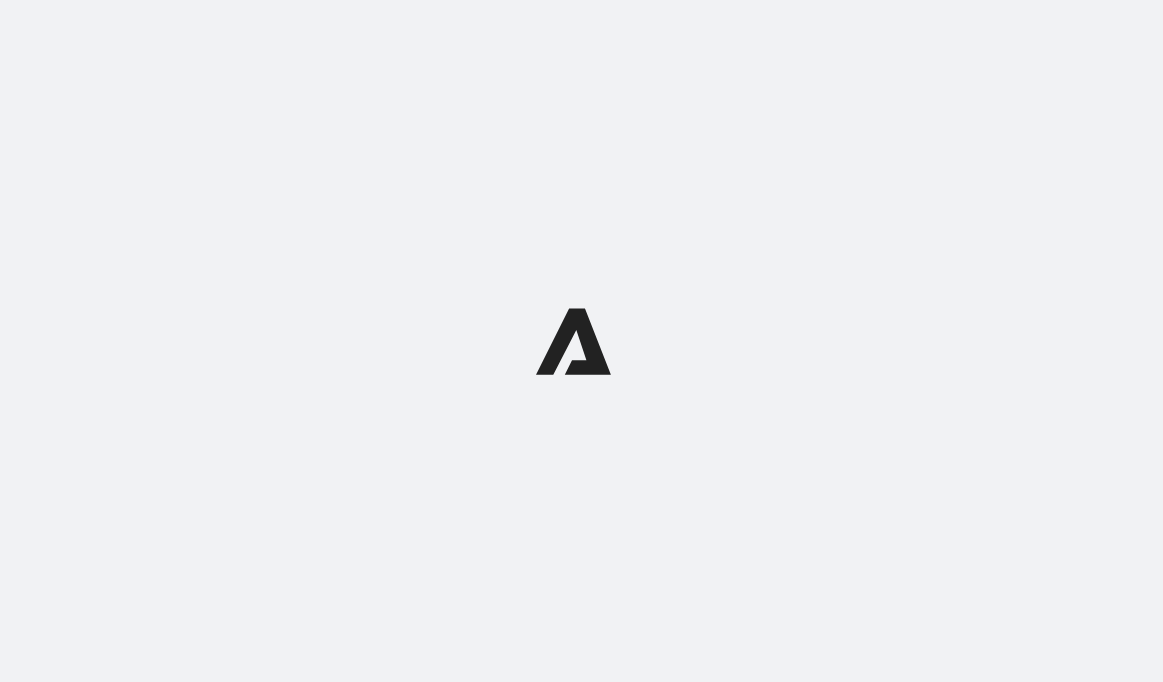 scroll, scrollTop: 0, scrollLeft: 0, axis: both 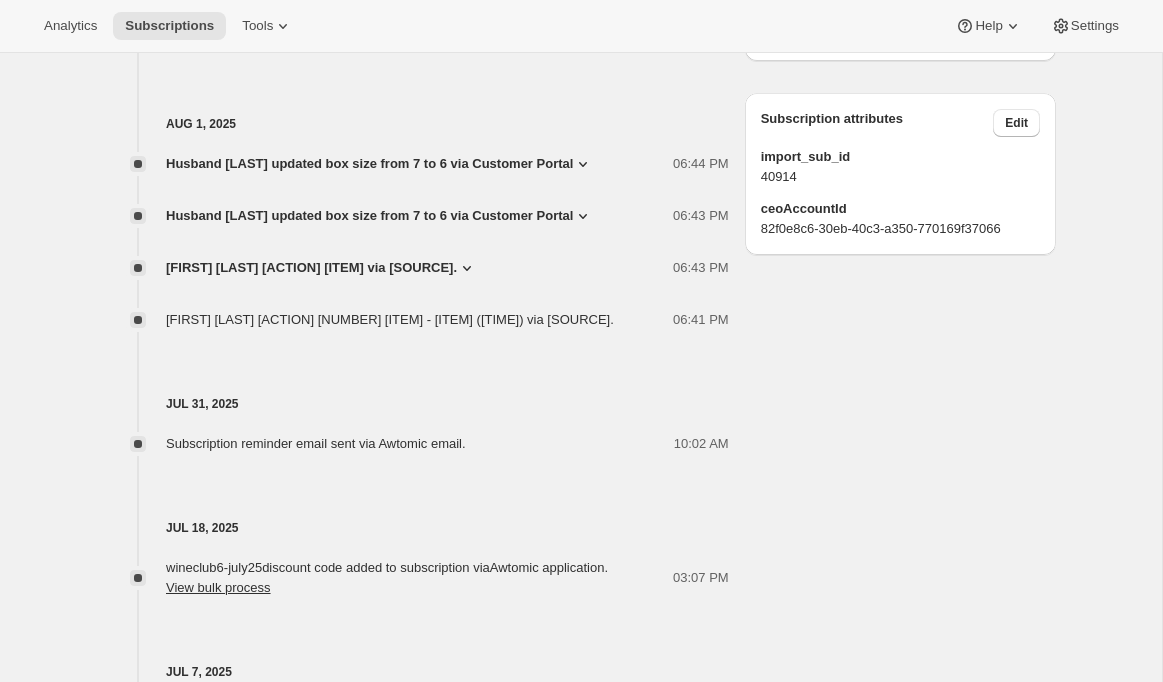 click 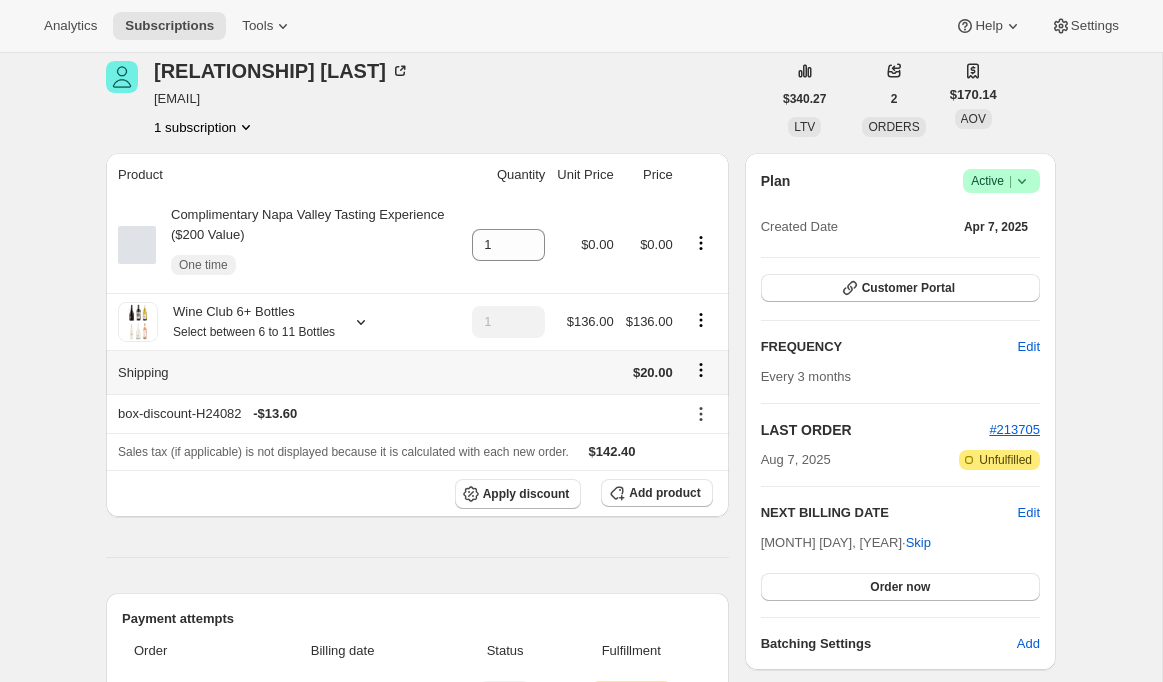 scroll, scrollTop: 0, scrollLeft: 0, axis: both 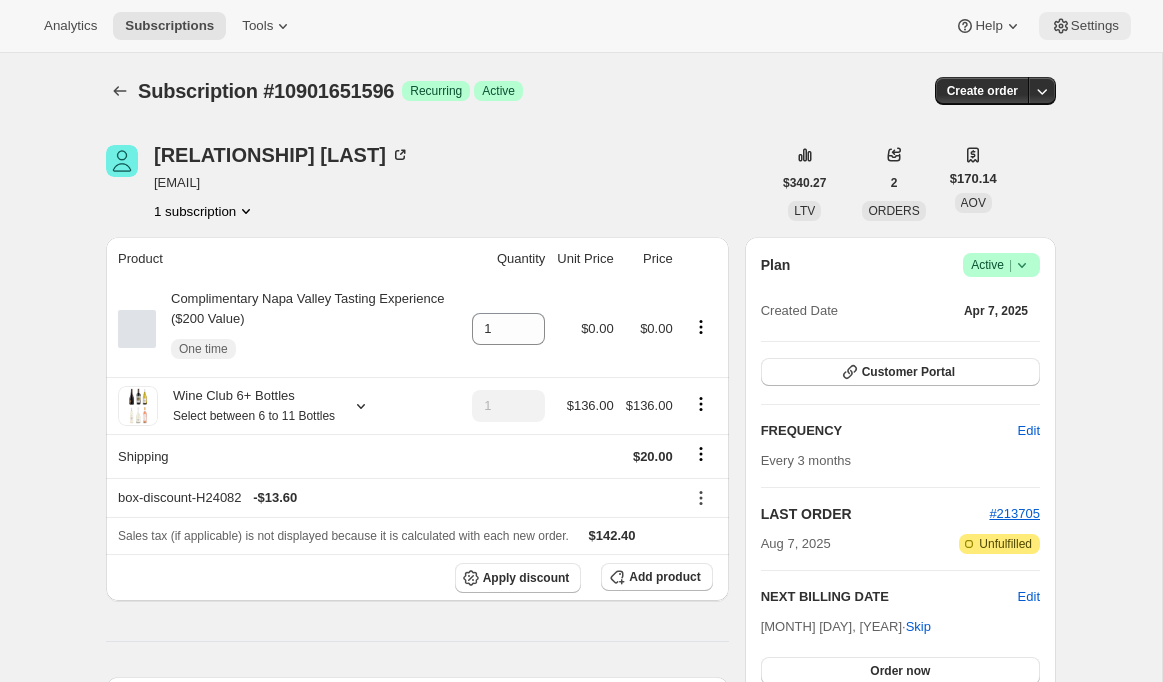 click on "Settings" at bounding box center [1095, 26] 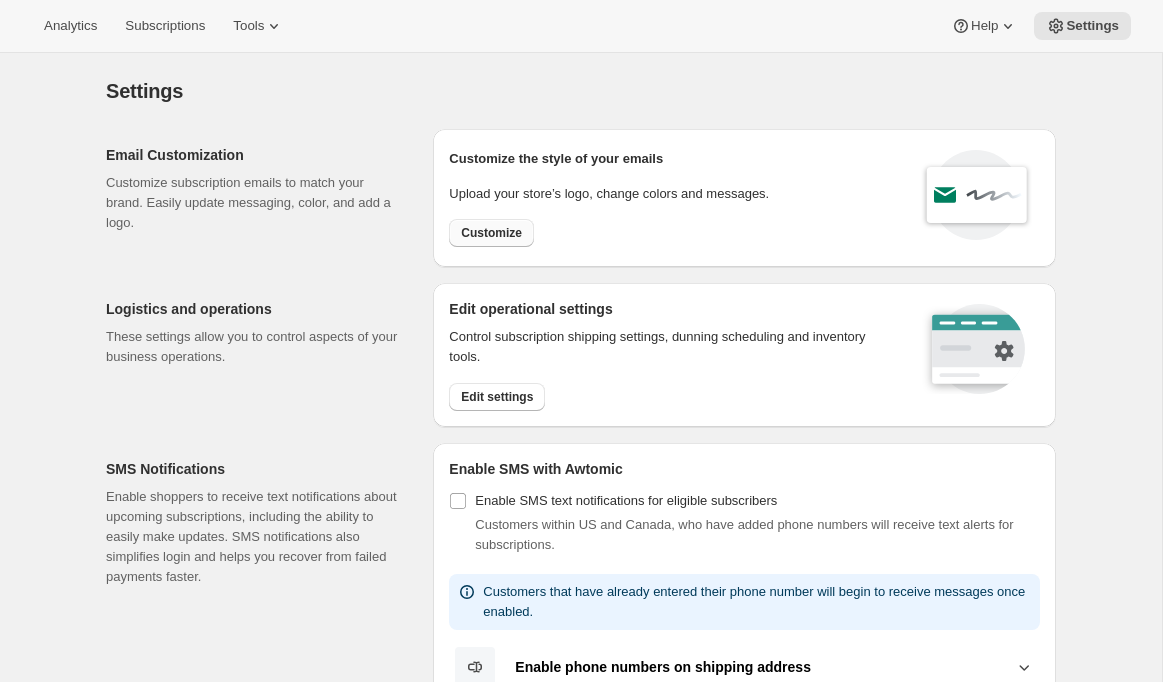 click on "Customize" at bounding box center [491, 233] 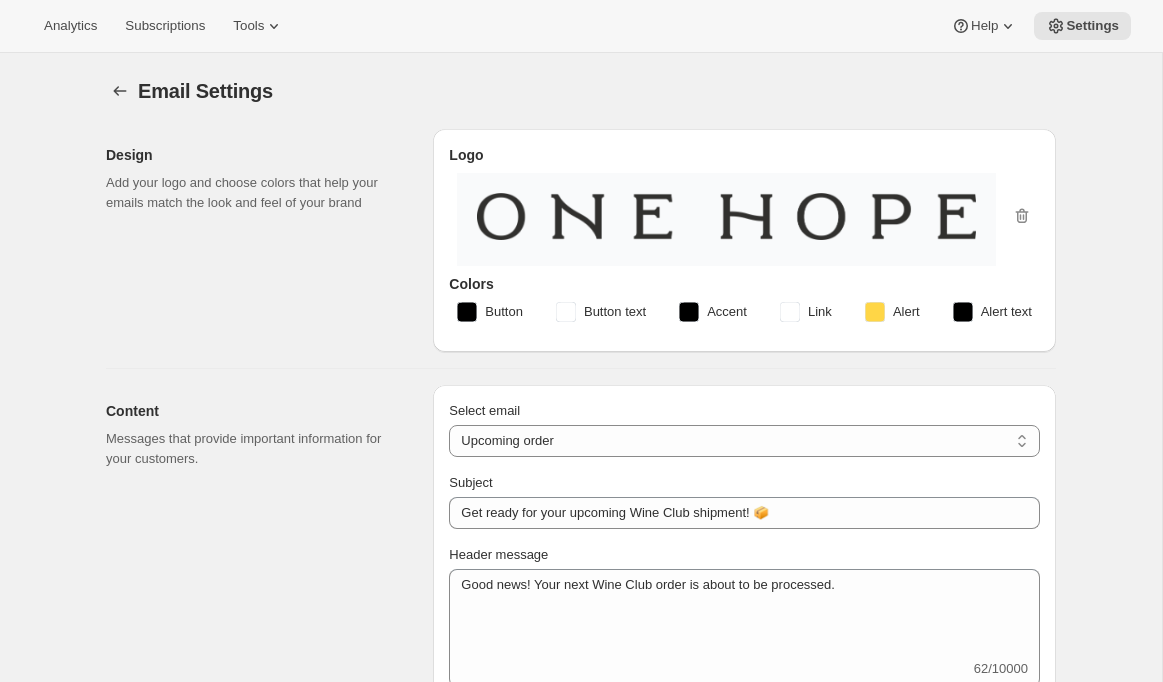 type on "Get ready for your upcoming Wine Club shipment! 📦" 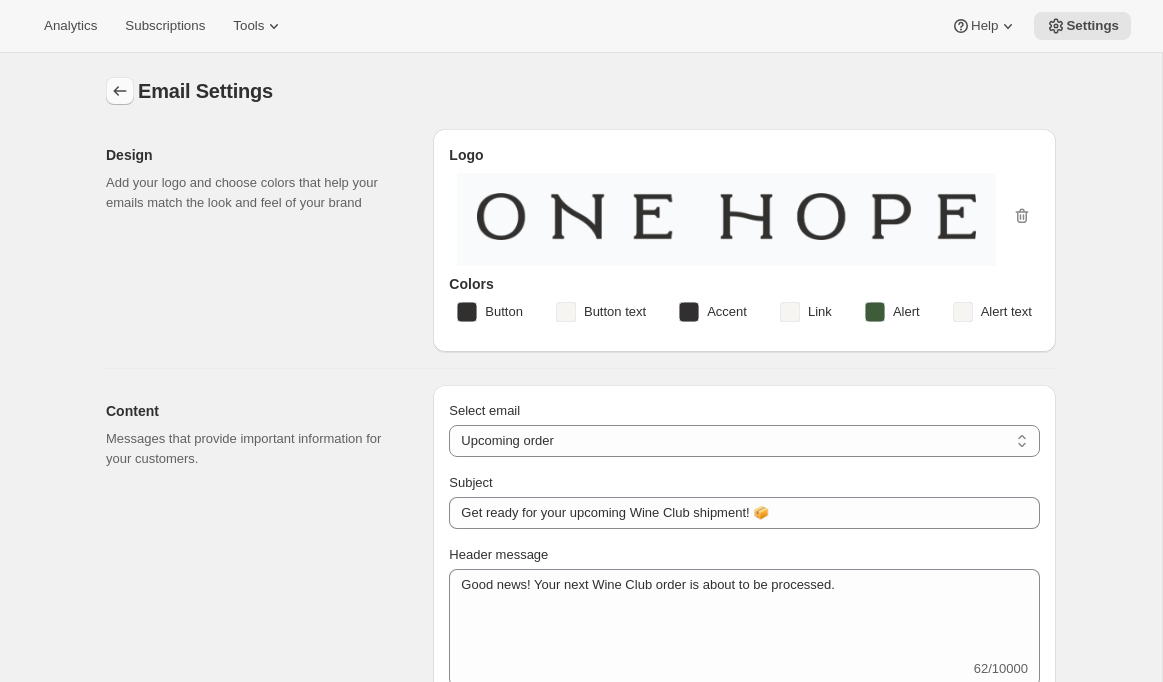 click 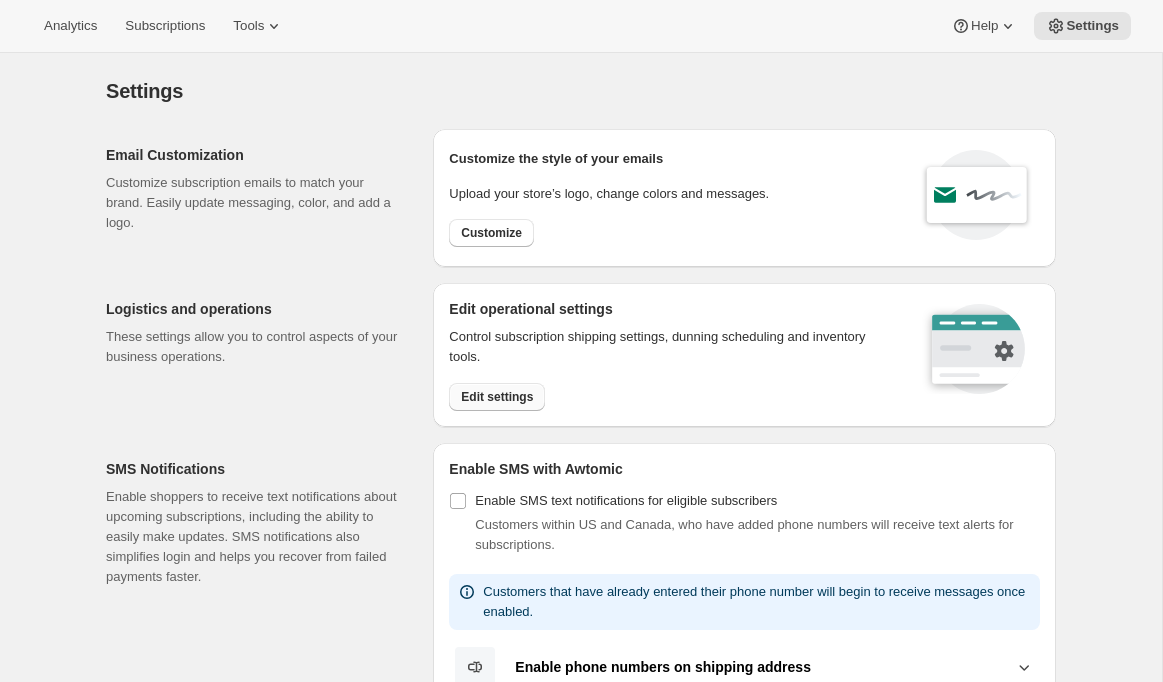 click on "Edit settings" at bounding box center (497, 397) 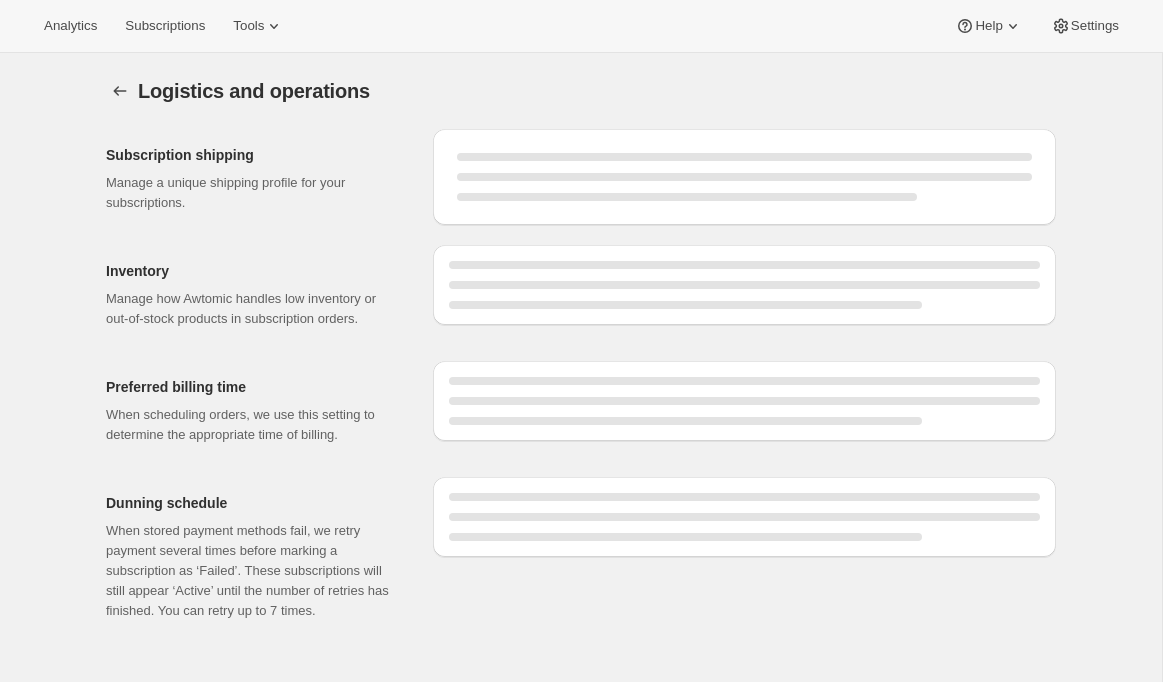 select on "11:00" 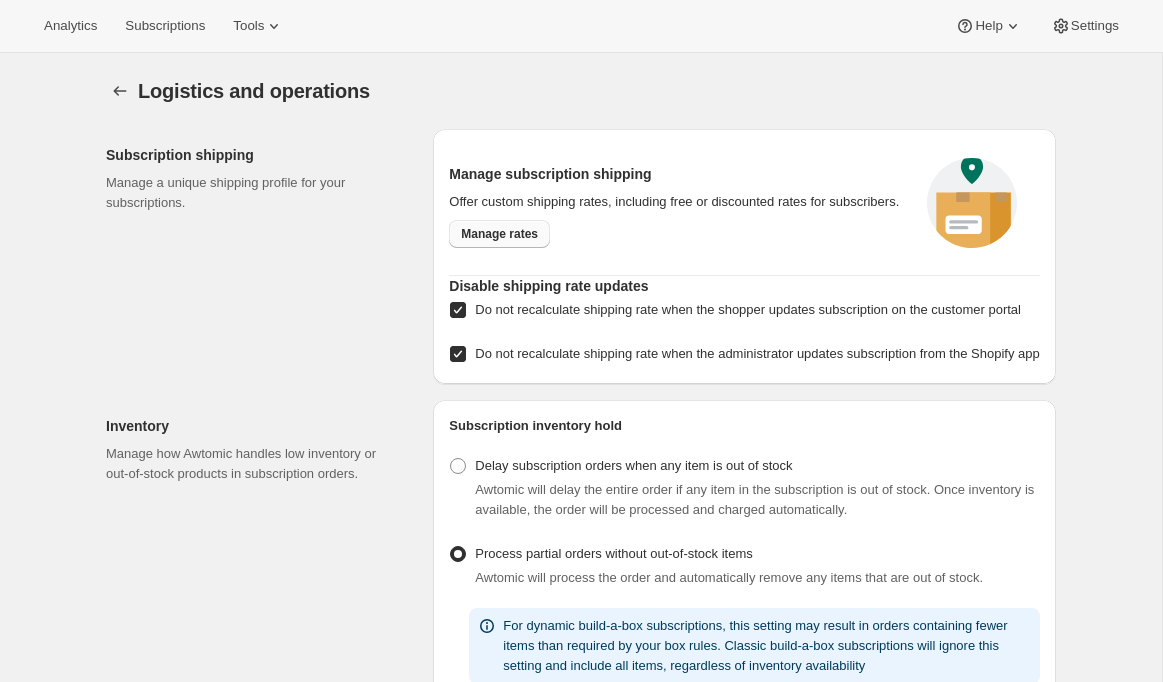click on "Manage rates" at bounding box center (499, 234) 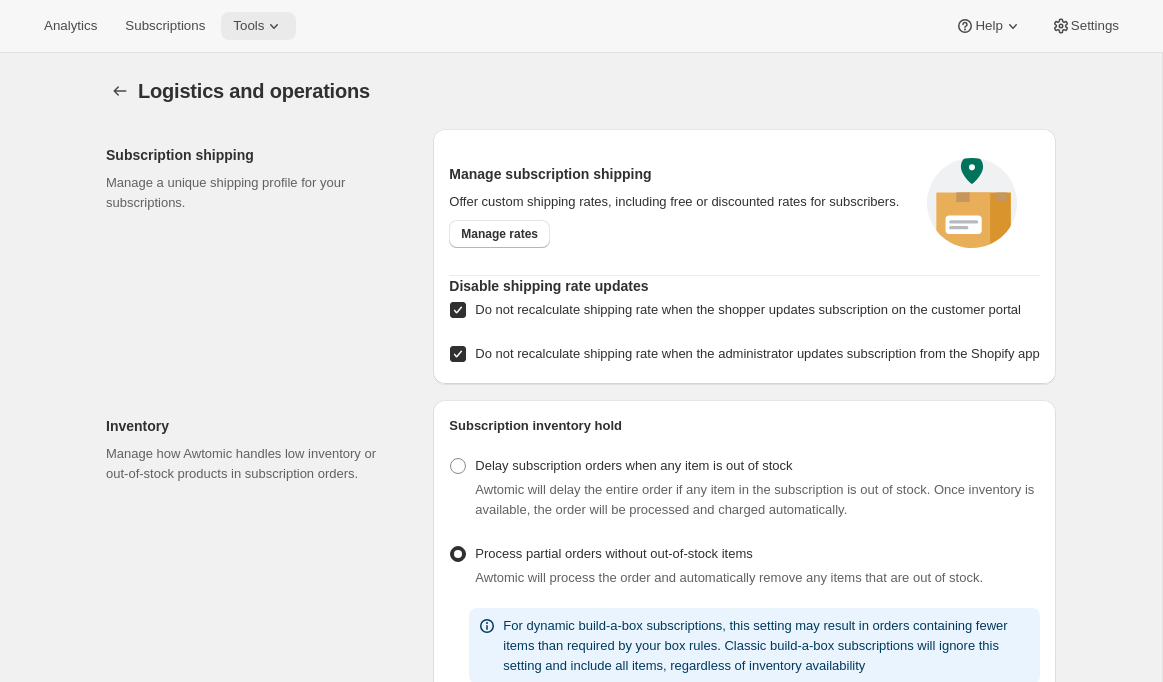 click on "Tools" at bounding box center [248, 26] 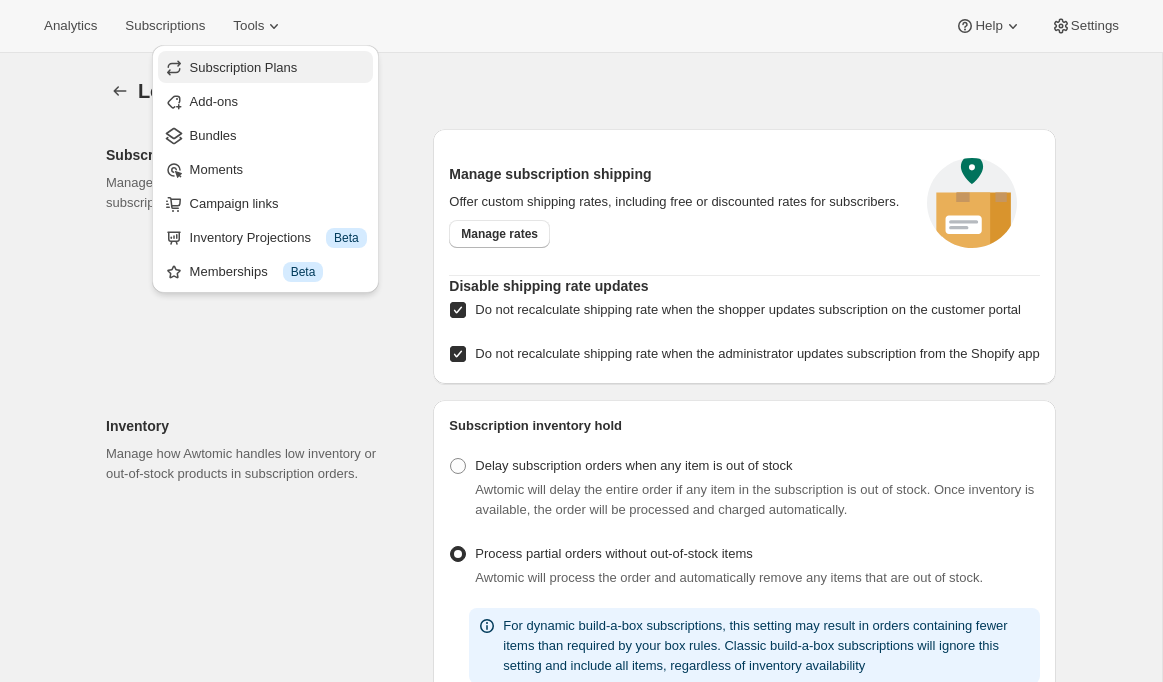 click on "Subscription Plans" at bounding box center (278, 68) 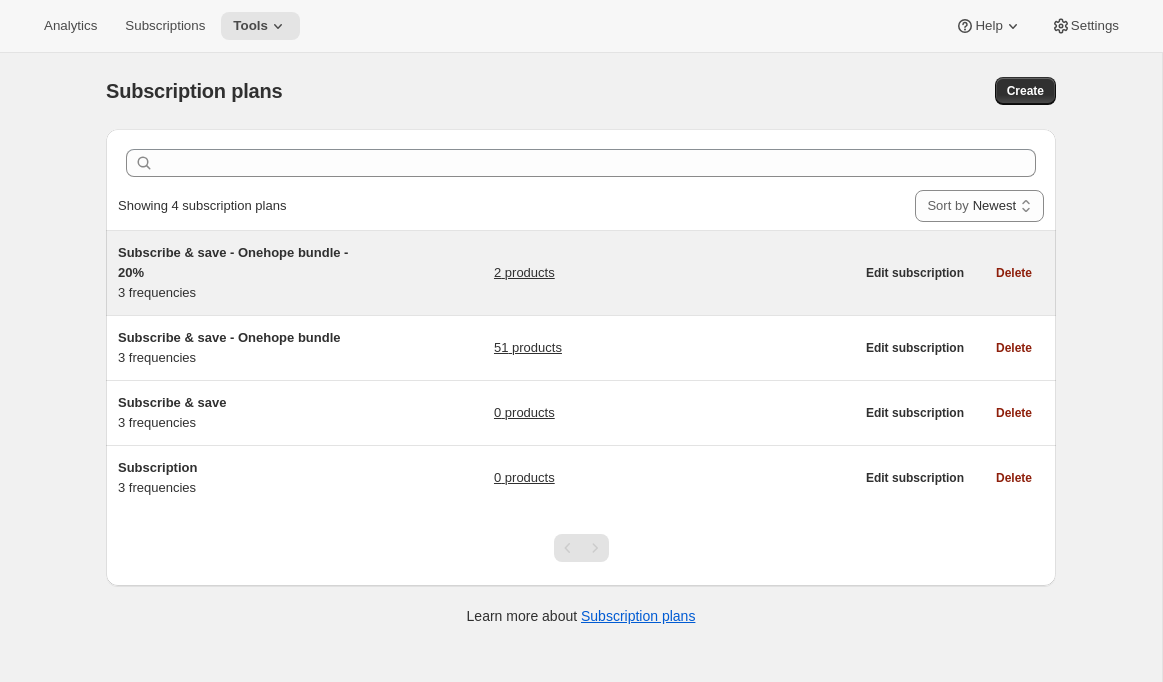 click on "Subscribe & save - Onehope bundle - 20%" at bounding box center [243, 263] 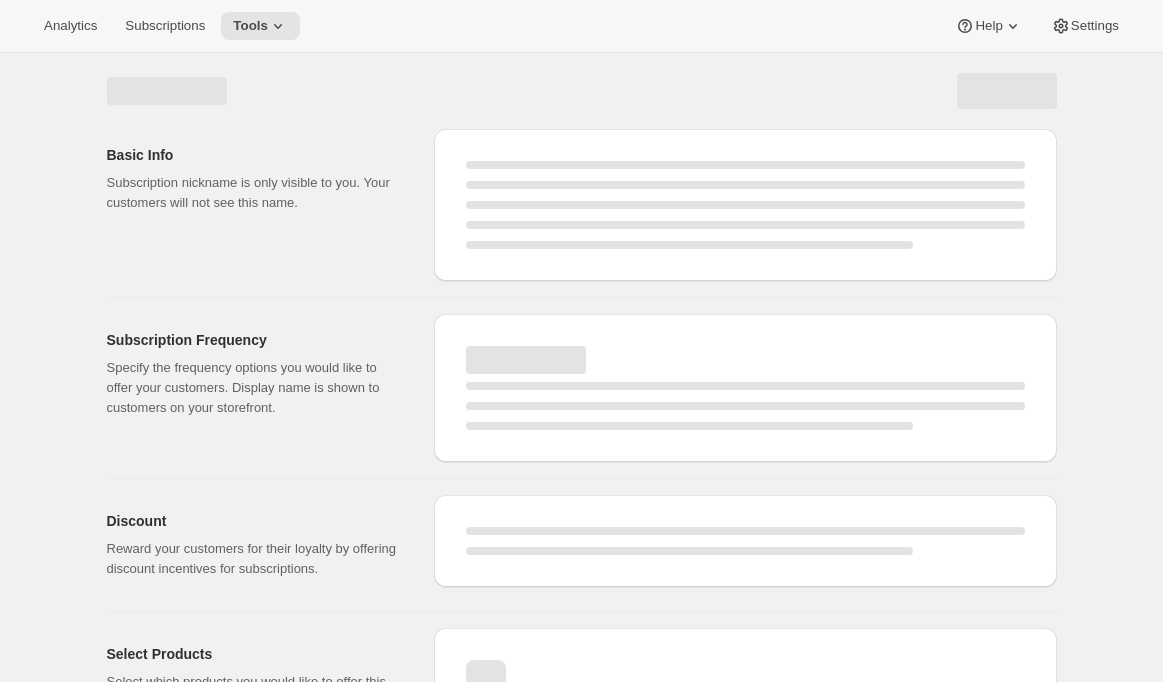 select on "WEEK" 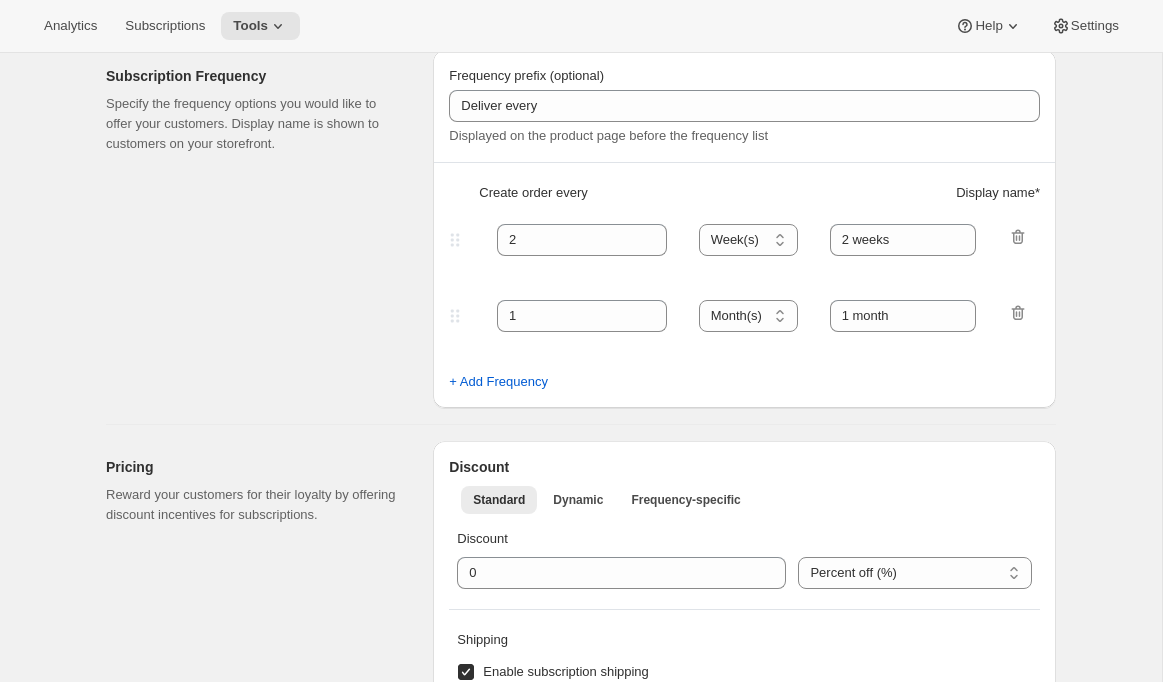 type on "Subscribe & save - Onehope bundle - 20%" 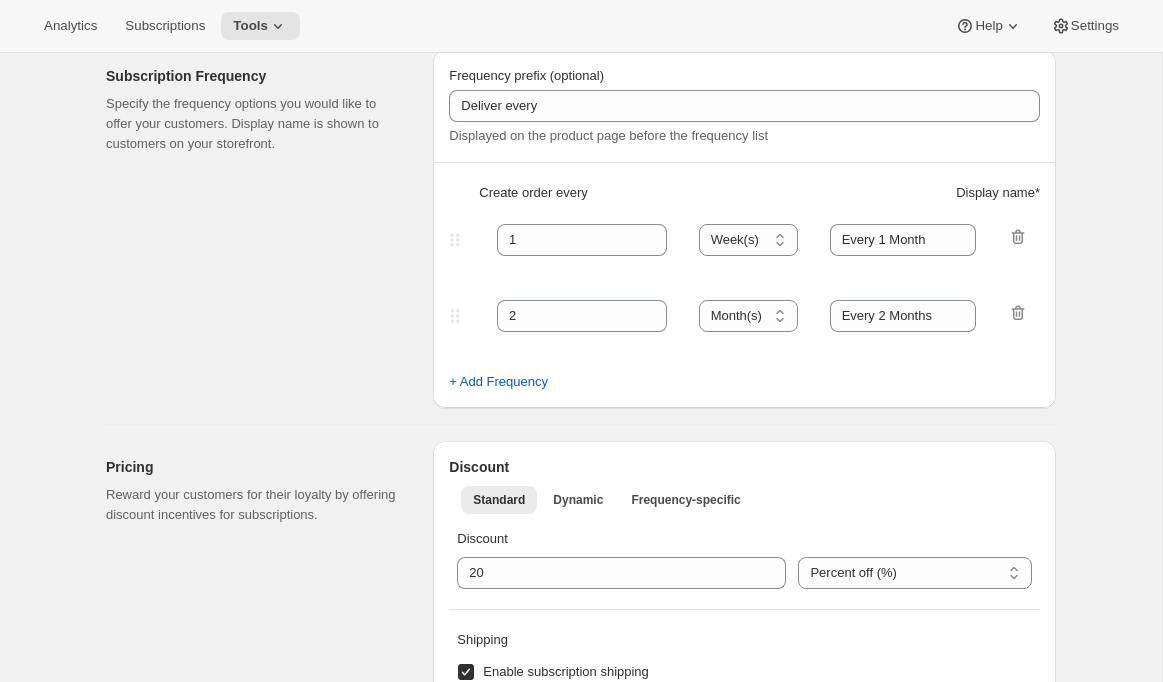 select on "MONTH" 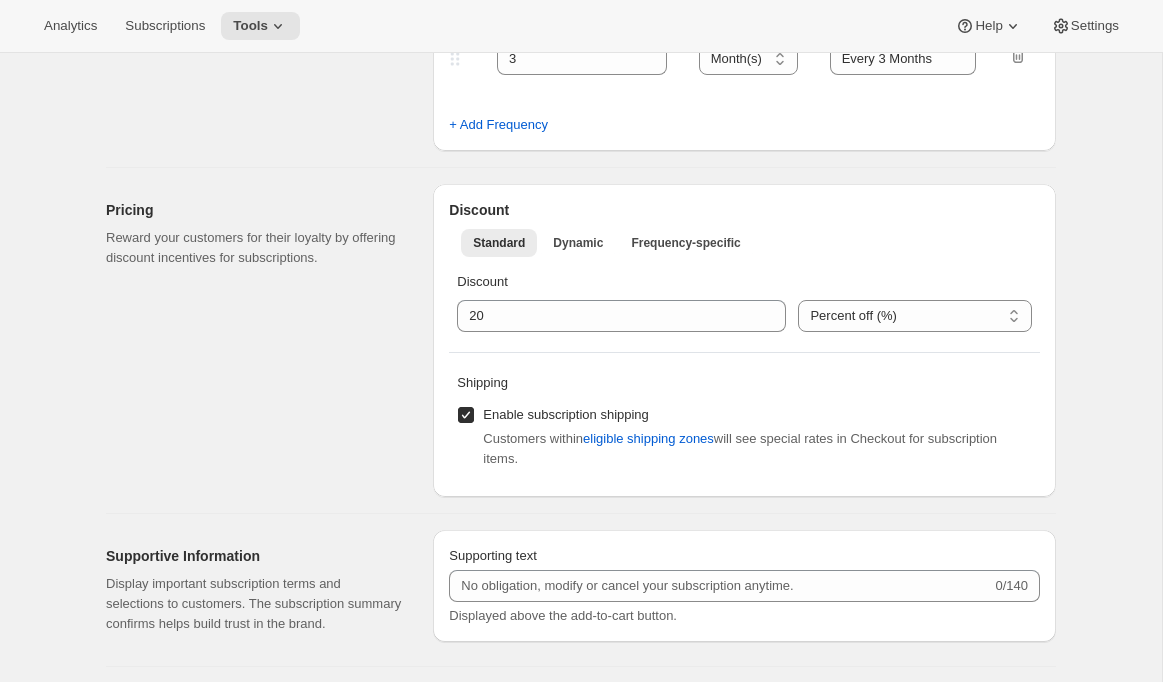 scroll, scrollTop: 0, scrollLeft: 0, axis: both 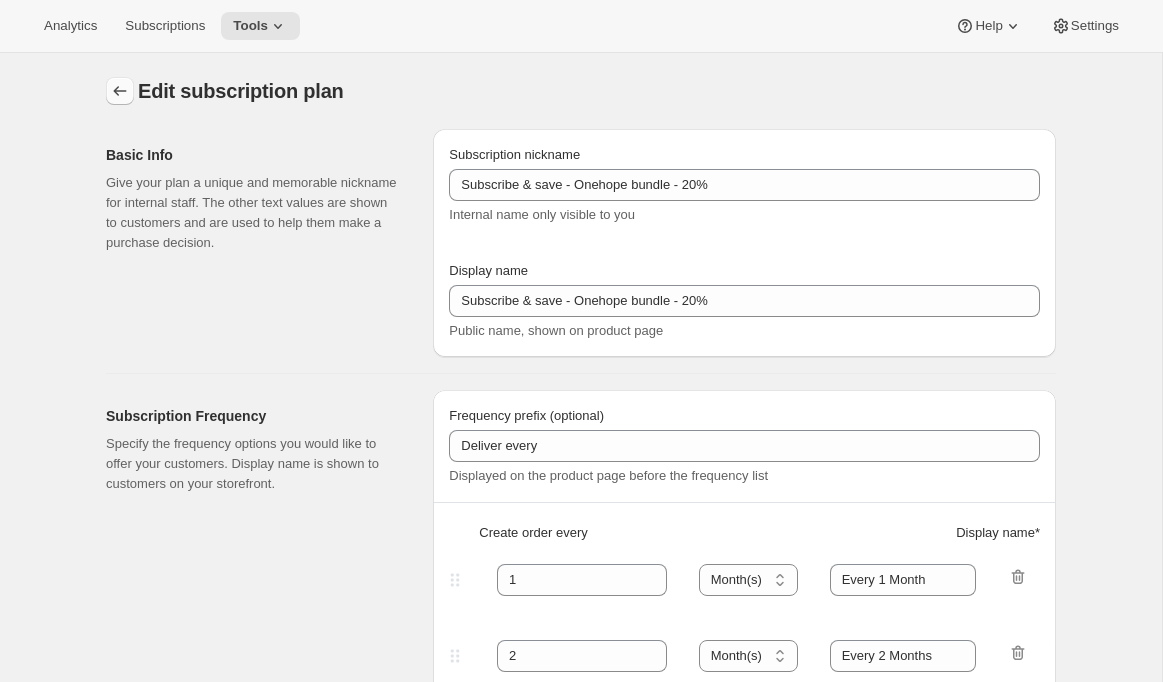 click 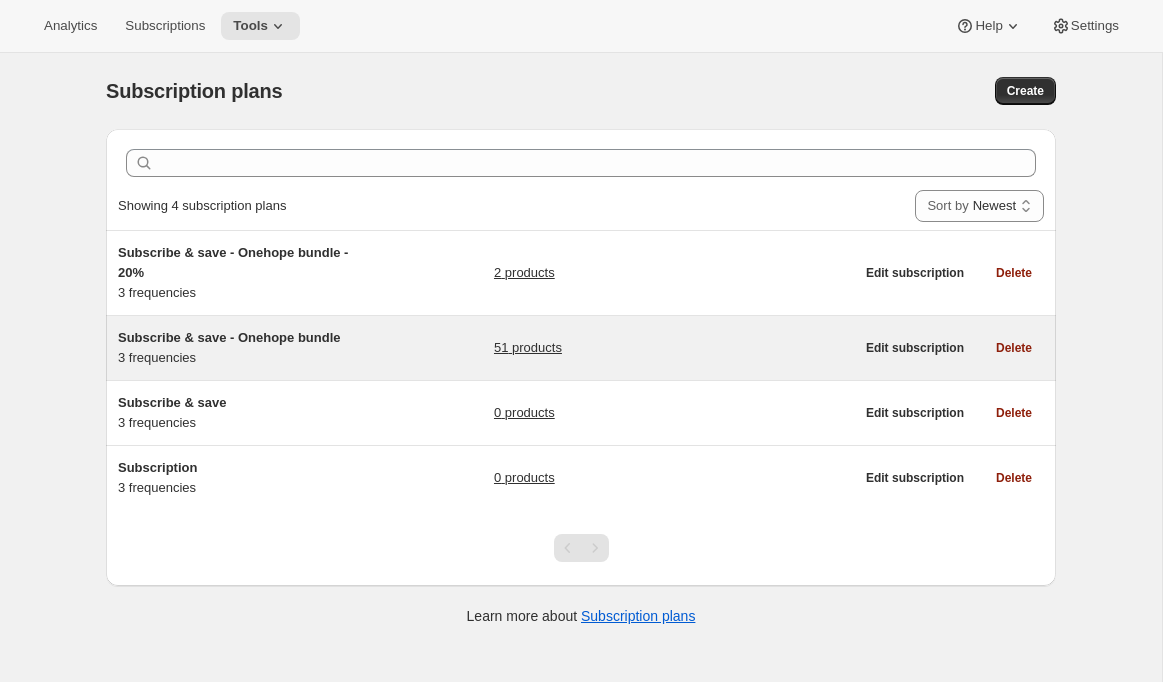 click on "Subscribe & save - Onehope bundle 3 frequencies" at bounding box center [243, 348] 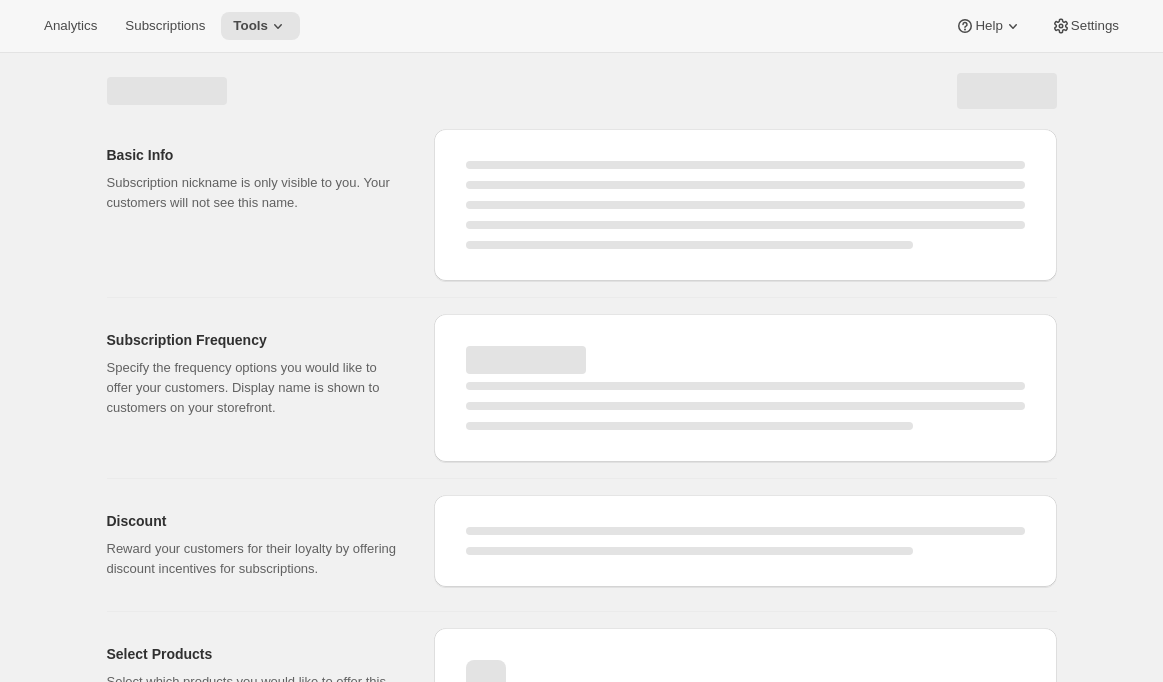 select on "WEEK" 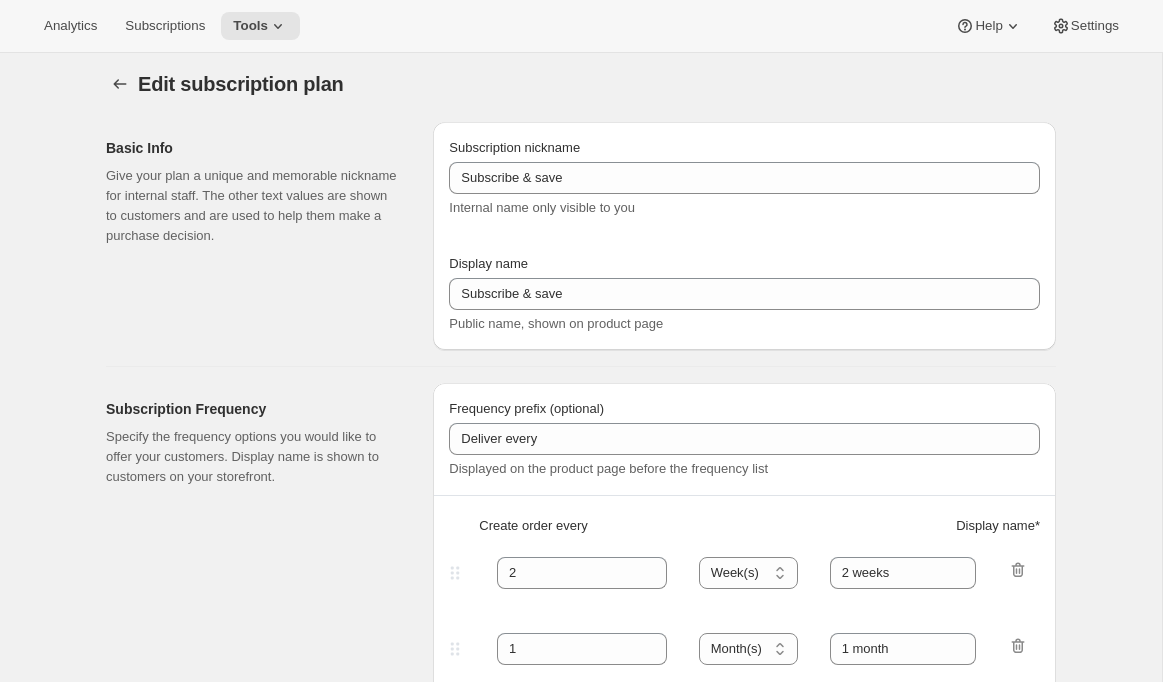 type on "Subscribe & save - Onehope bundle" 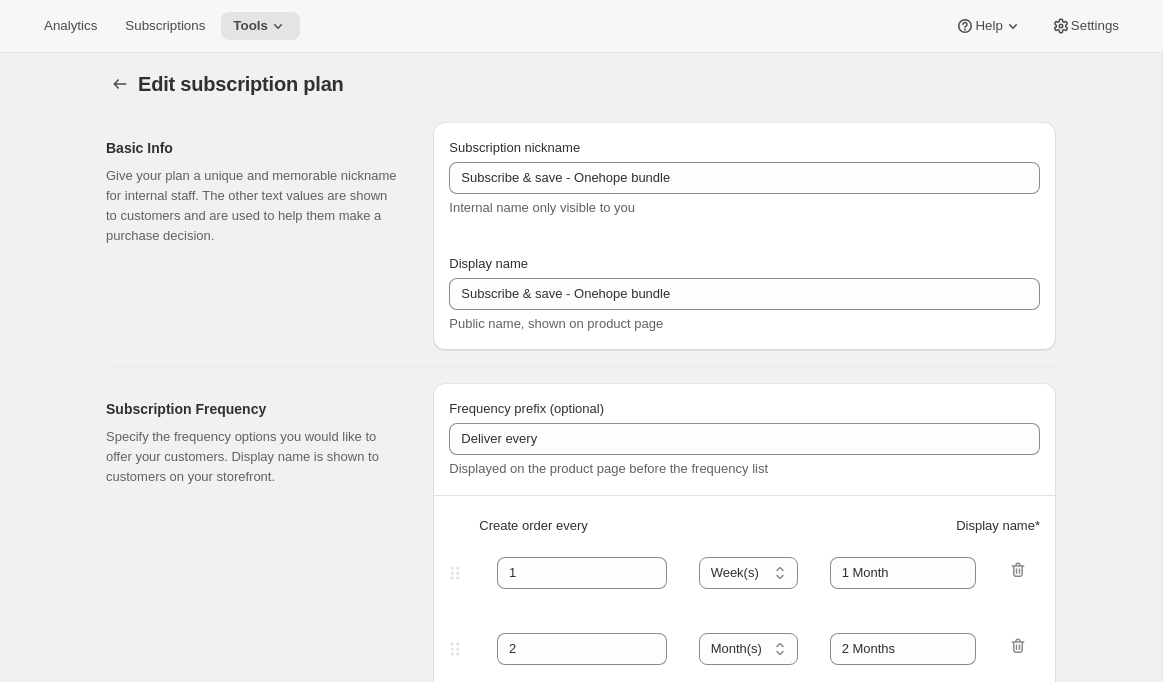 select on "MONTH" 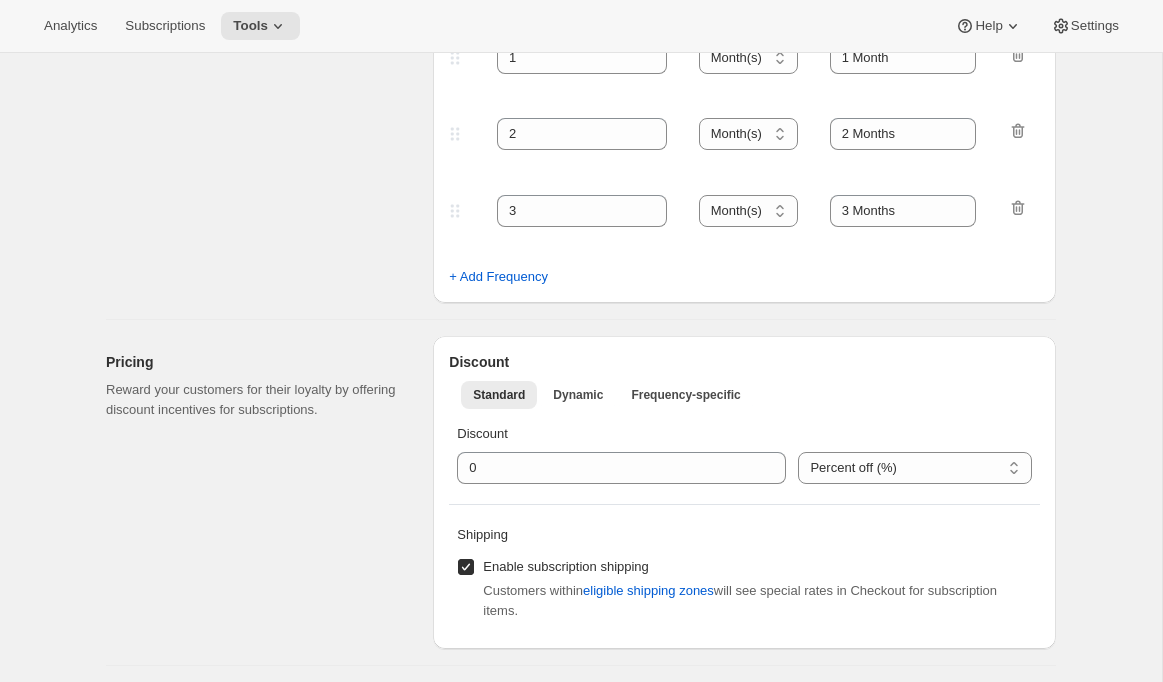 scroll, scrollTop: 0, scrollLeft: 0, axis: both 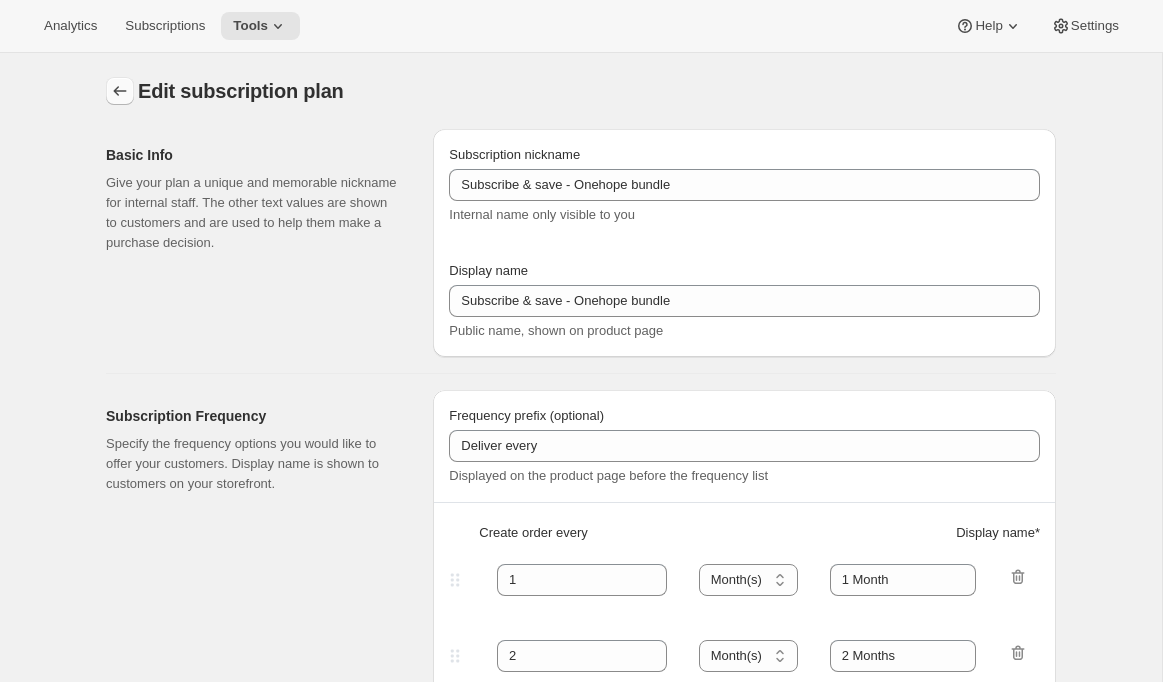 click 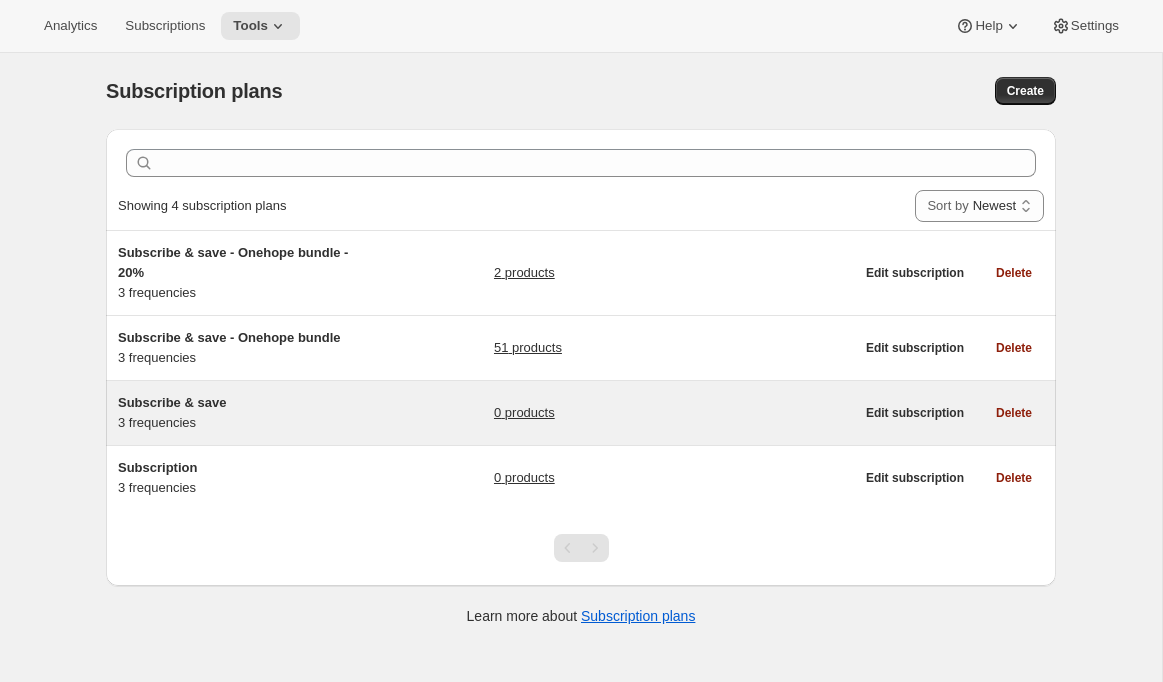 click on "Subscribe & save" at bounding box center (243, 403) 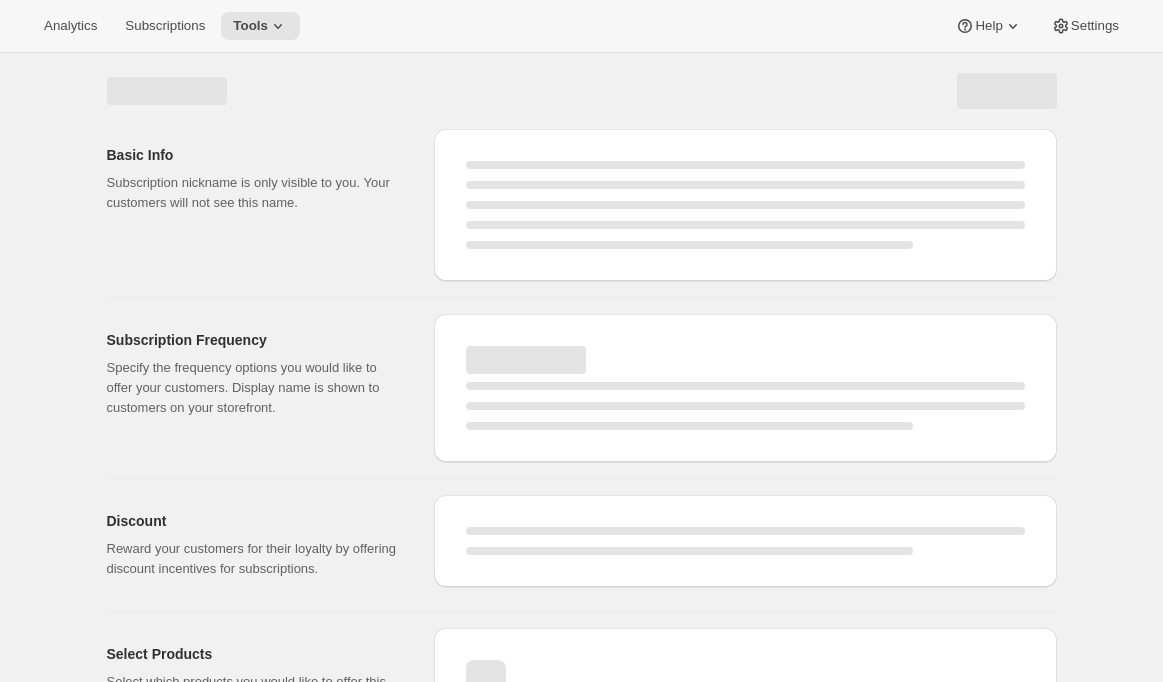 select on "WEEK" 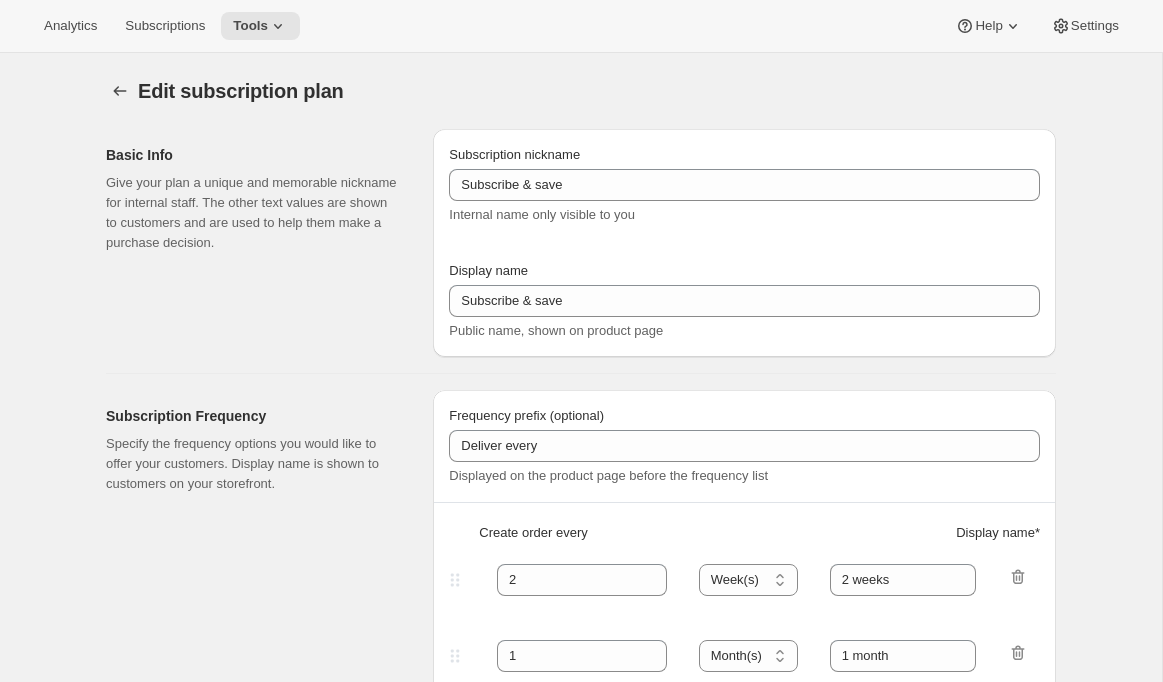 type on "1" 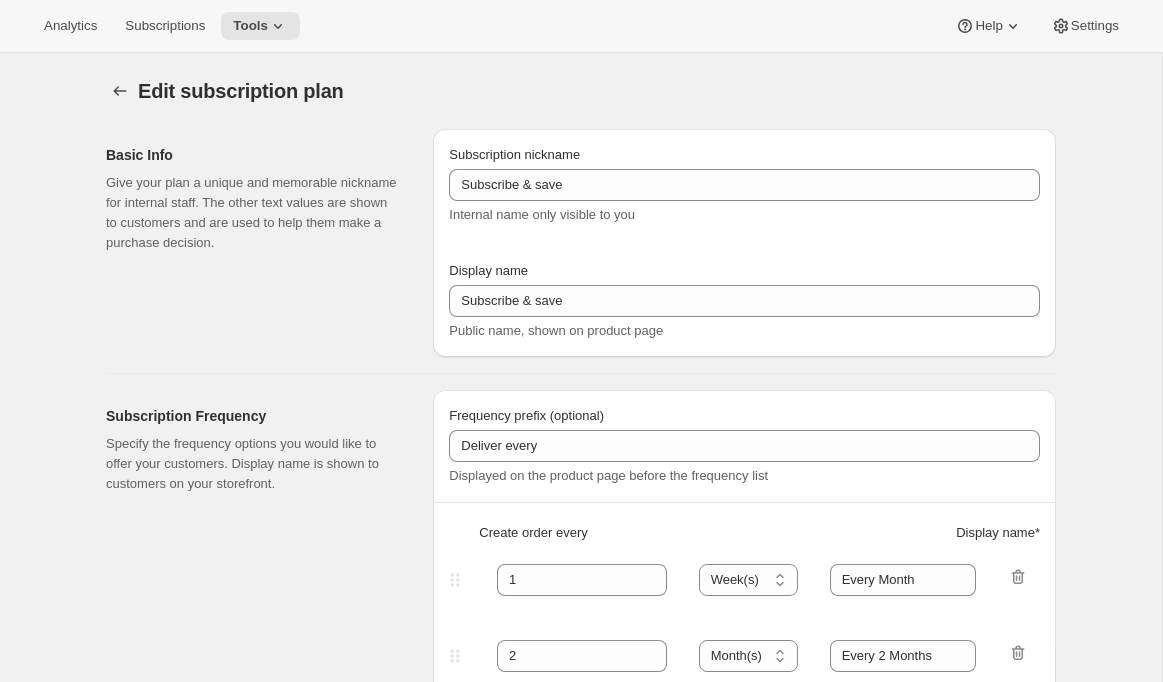 select on "MONTH" 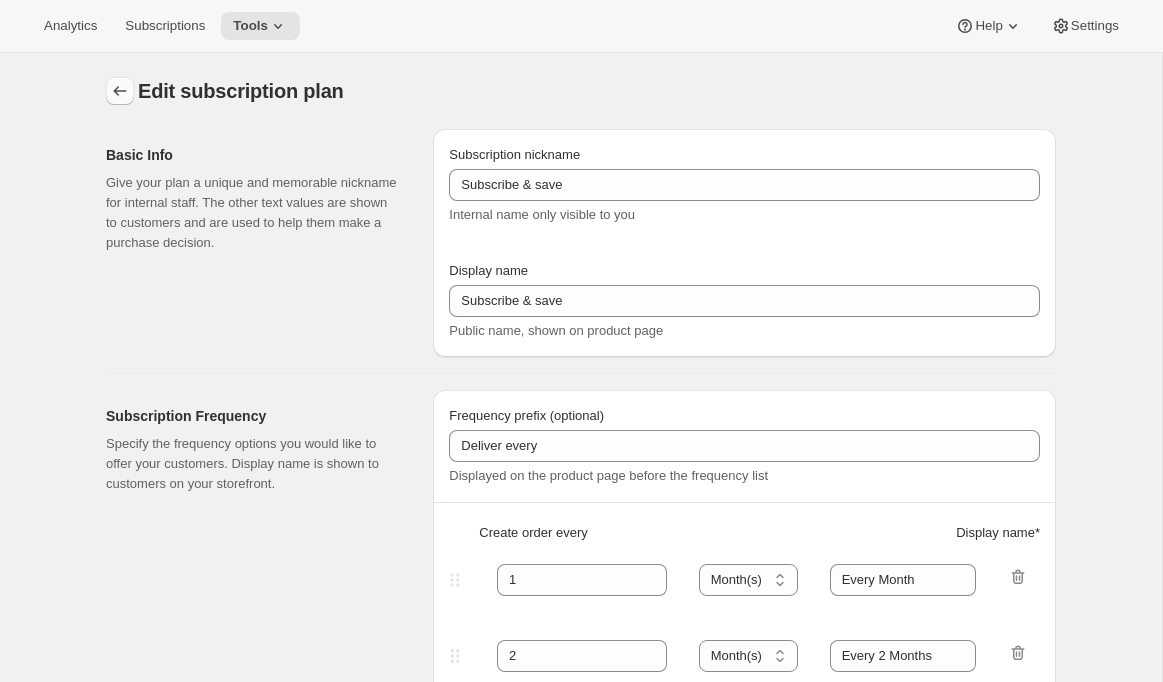 click at bounding box center (120, 91) 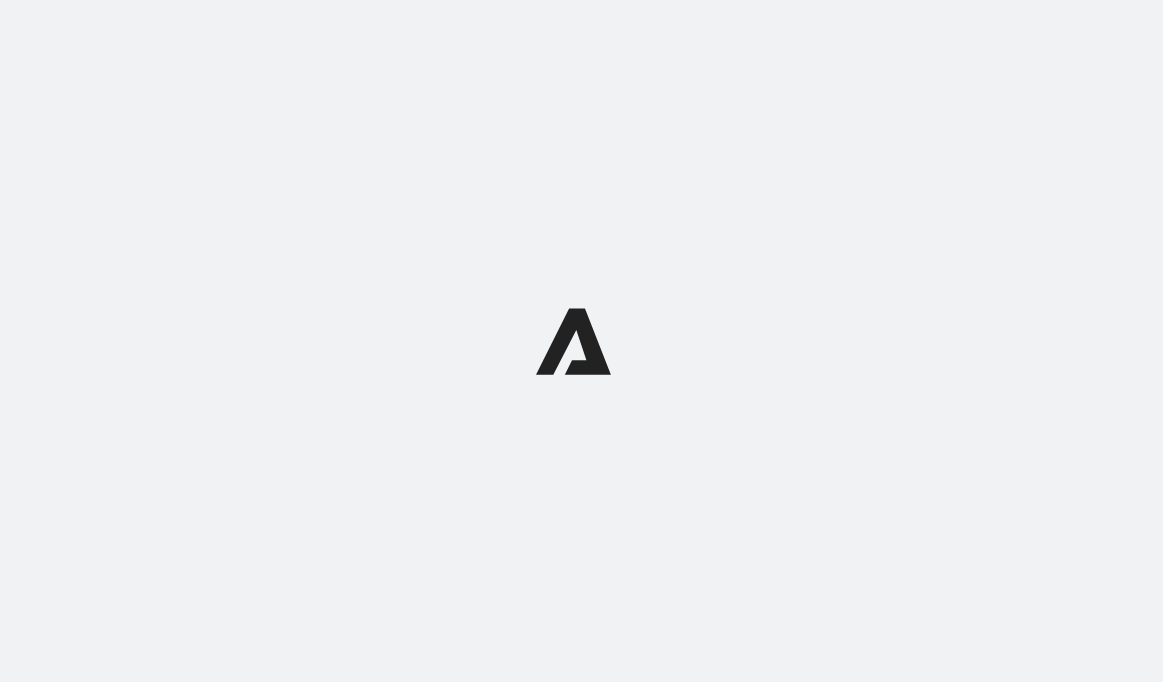 scroll, scrollTop: 0, scrollLeft: 0, axis: both 